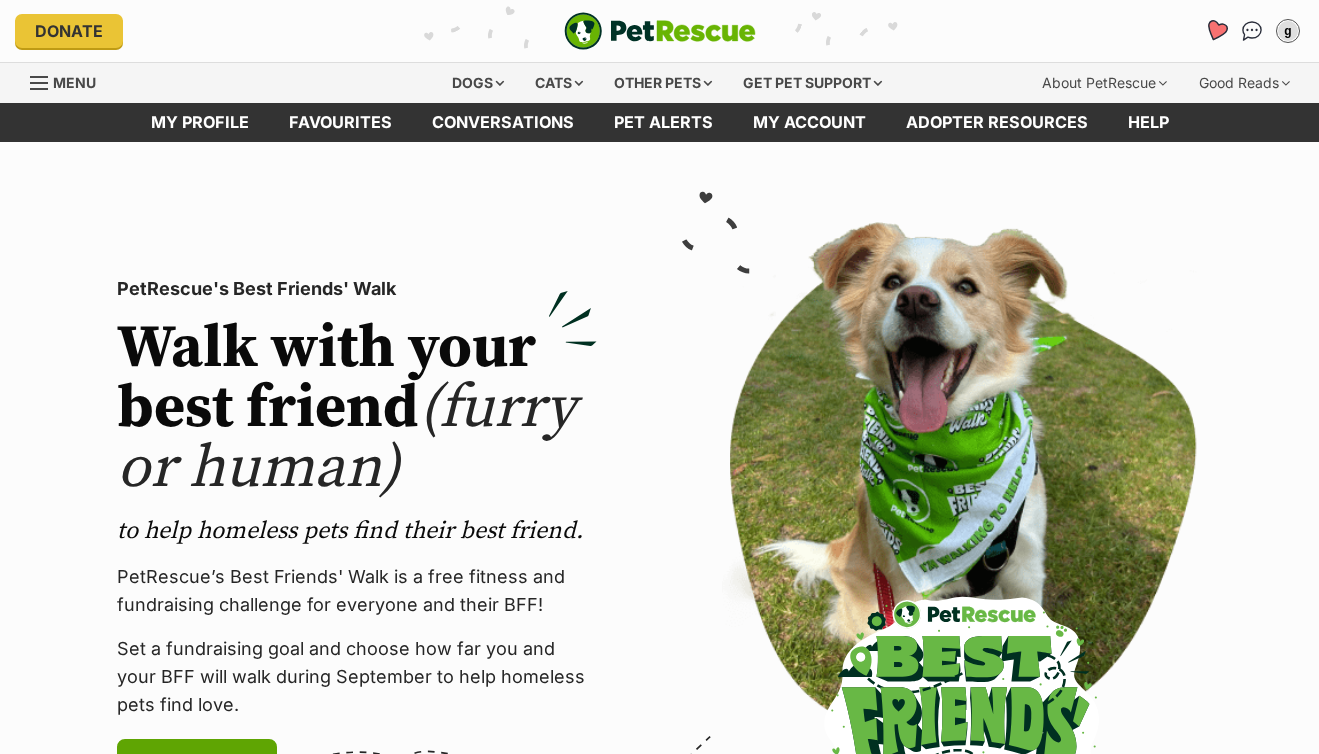scroll, scrollTop: 0, scrollLeft: 0, axis: both 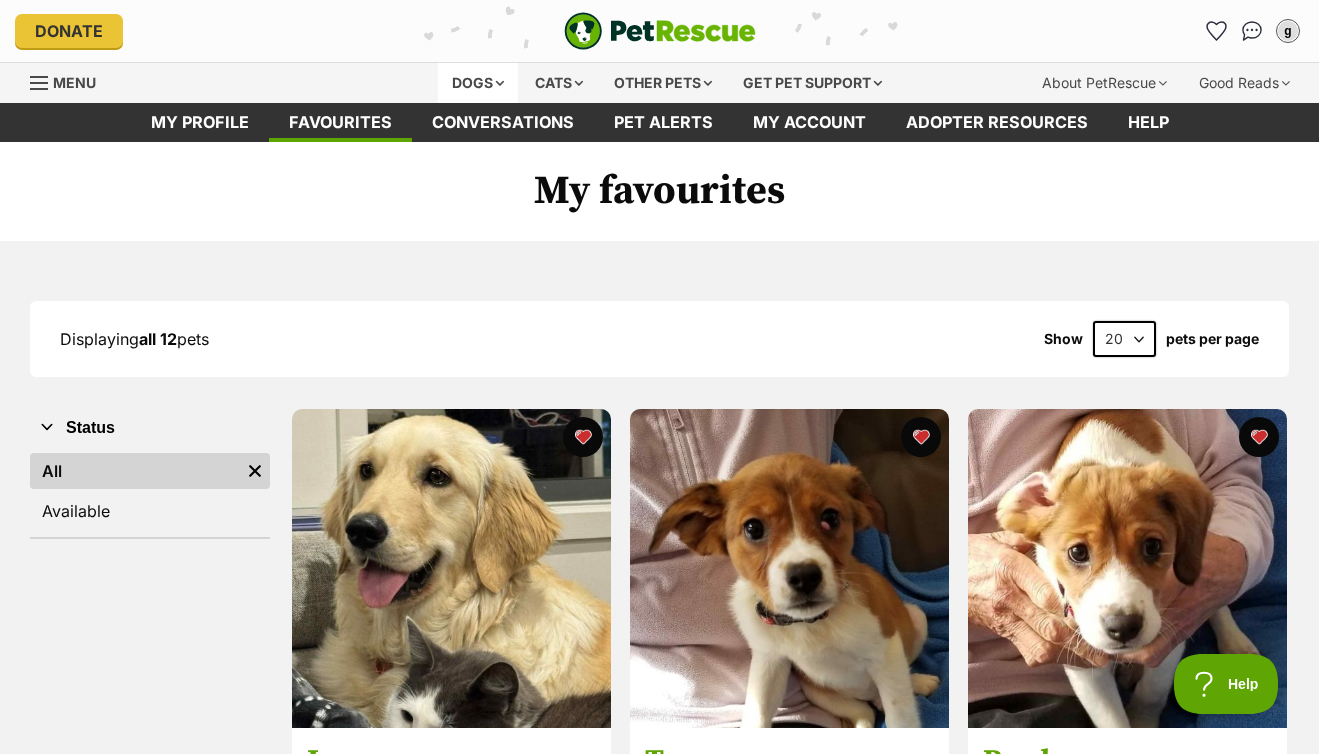 click on "Dogs" at bounding box center (478, 83) 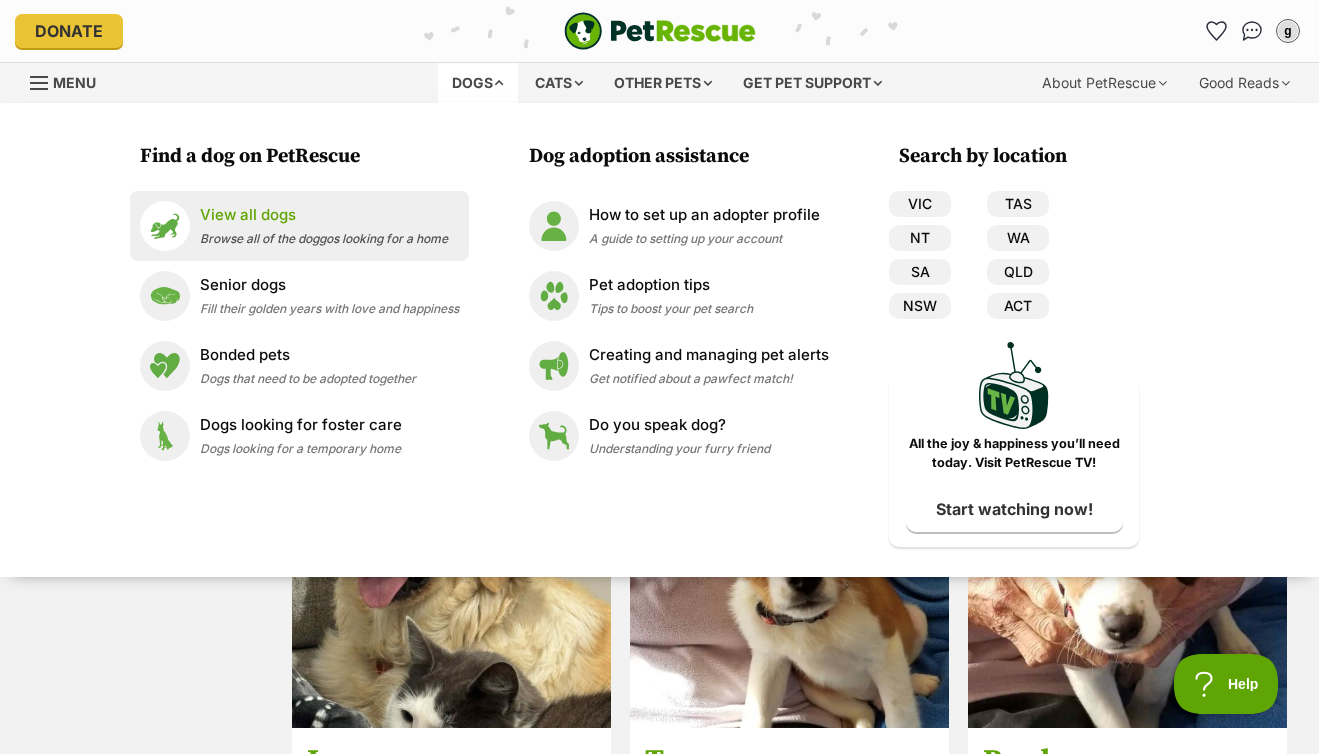 click on "View all dogs" at bounding box center (324, 215) 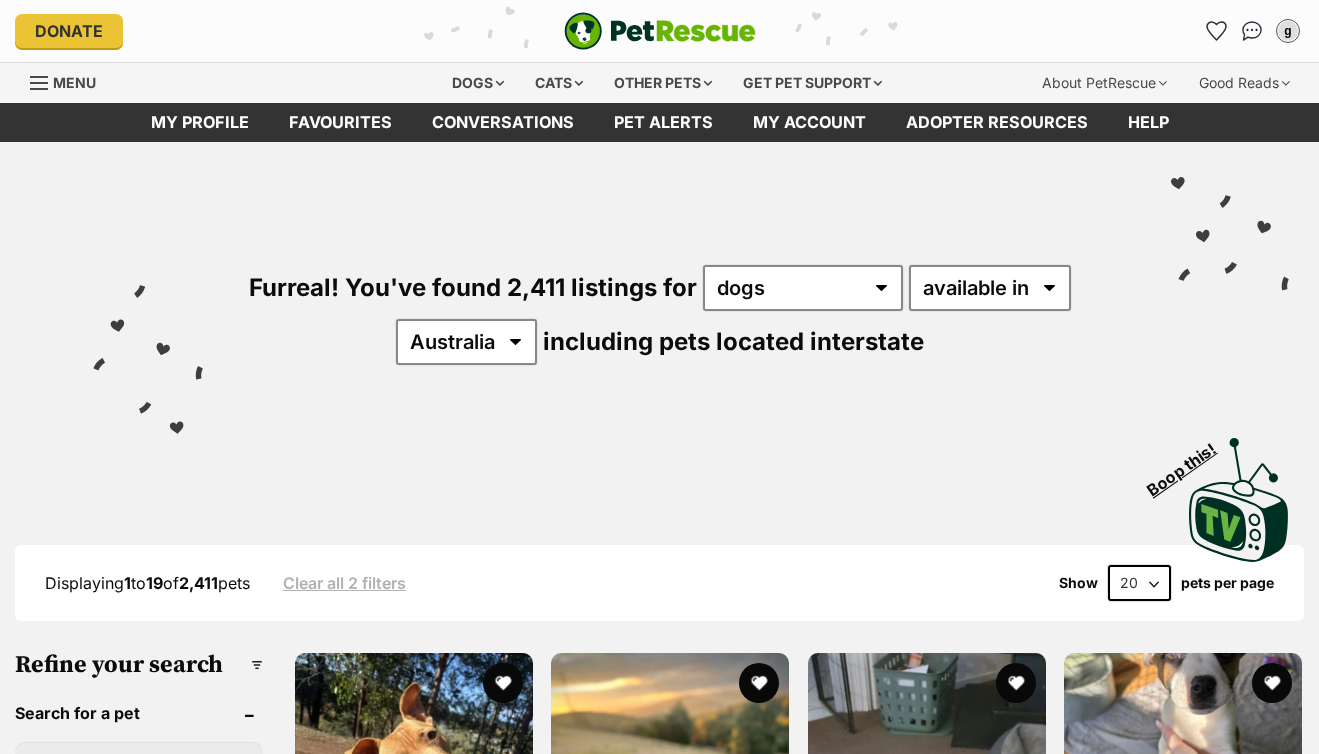 scroll, scrollTop: 0, scrollLeft: 0, axis: both 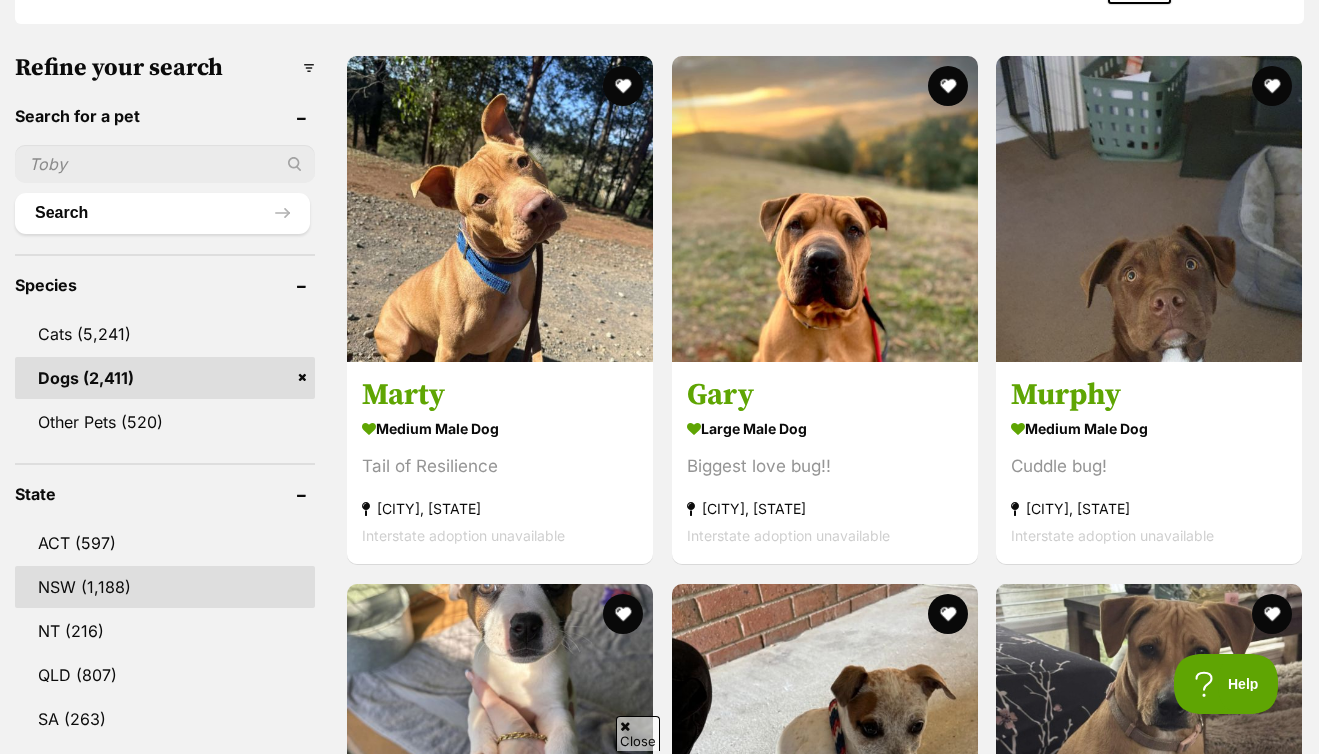 click on "NSW (1,188)" at bounding box center (165, 587) 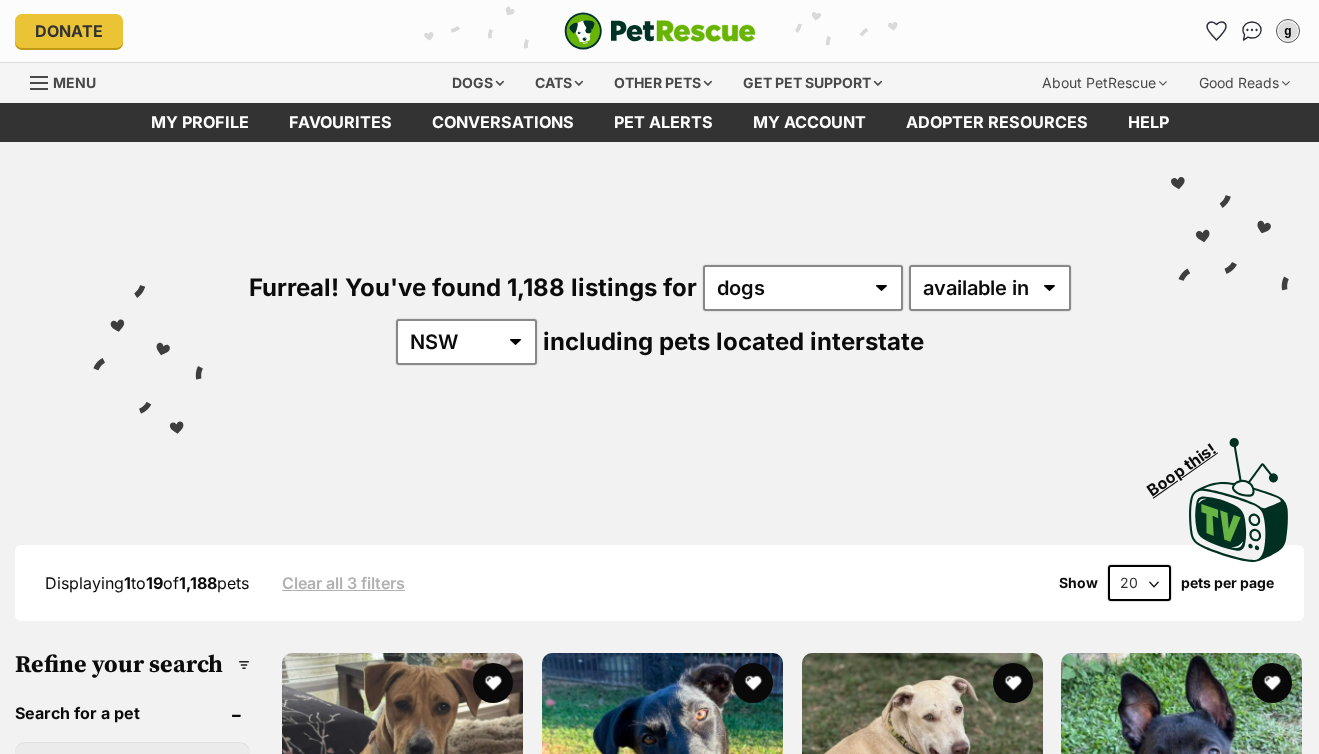 scroll, scrollTop: 0, scrollLeft: 0, axis: both 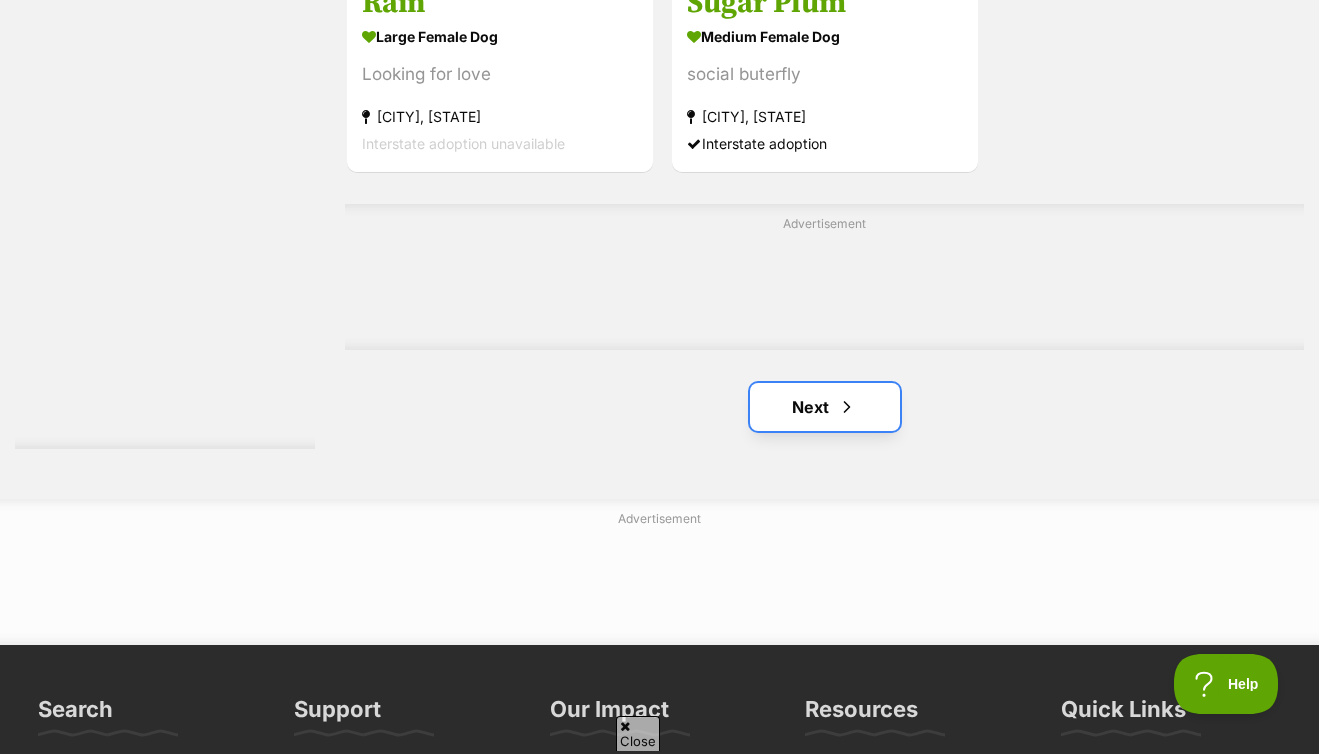 click on "Next" at bounding box center (825, 407) 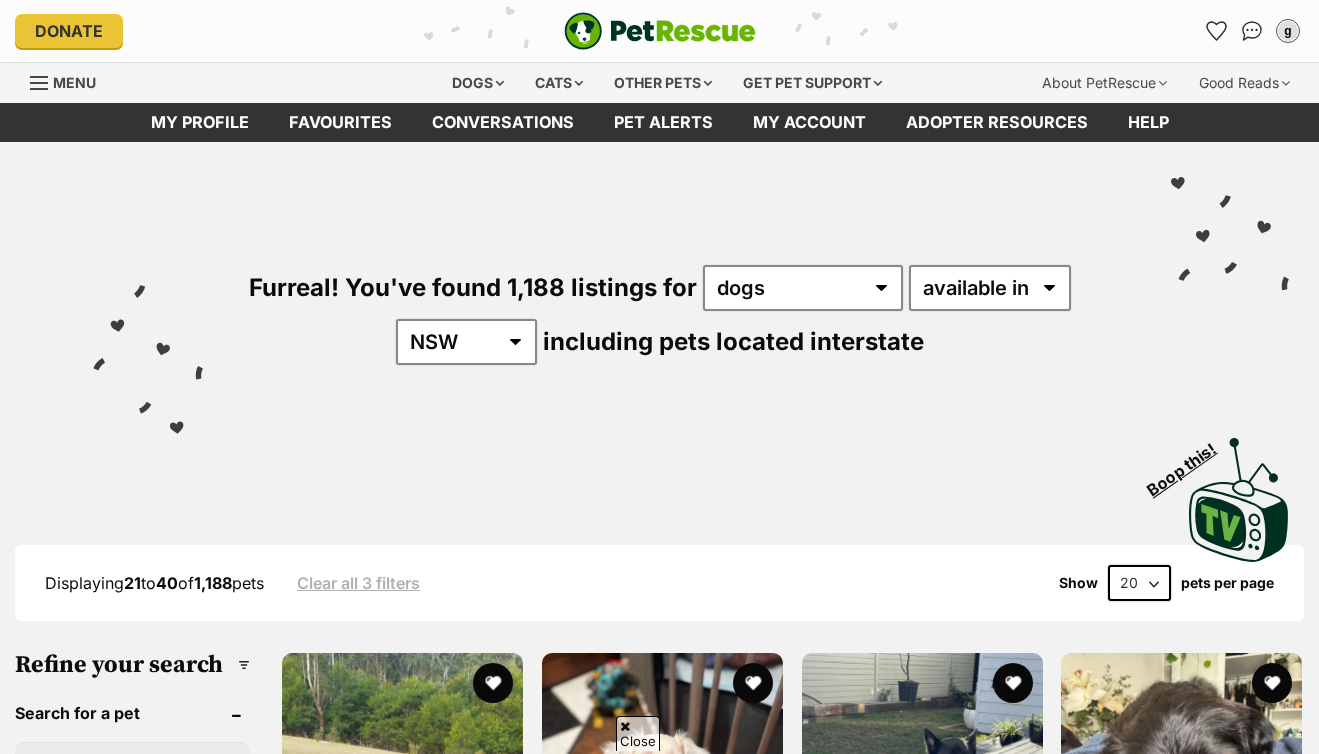 scroll, scrollTop: 393, scrollLeft: 0, axis: vertical 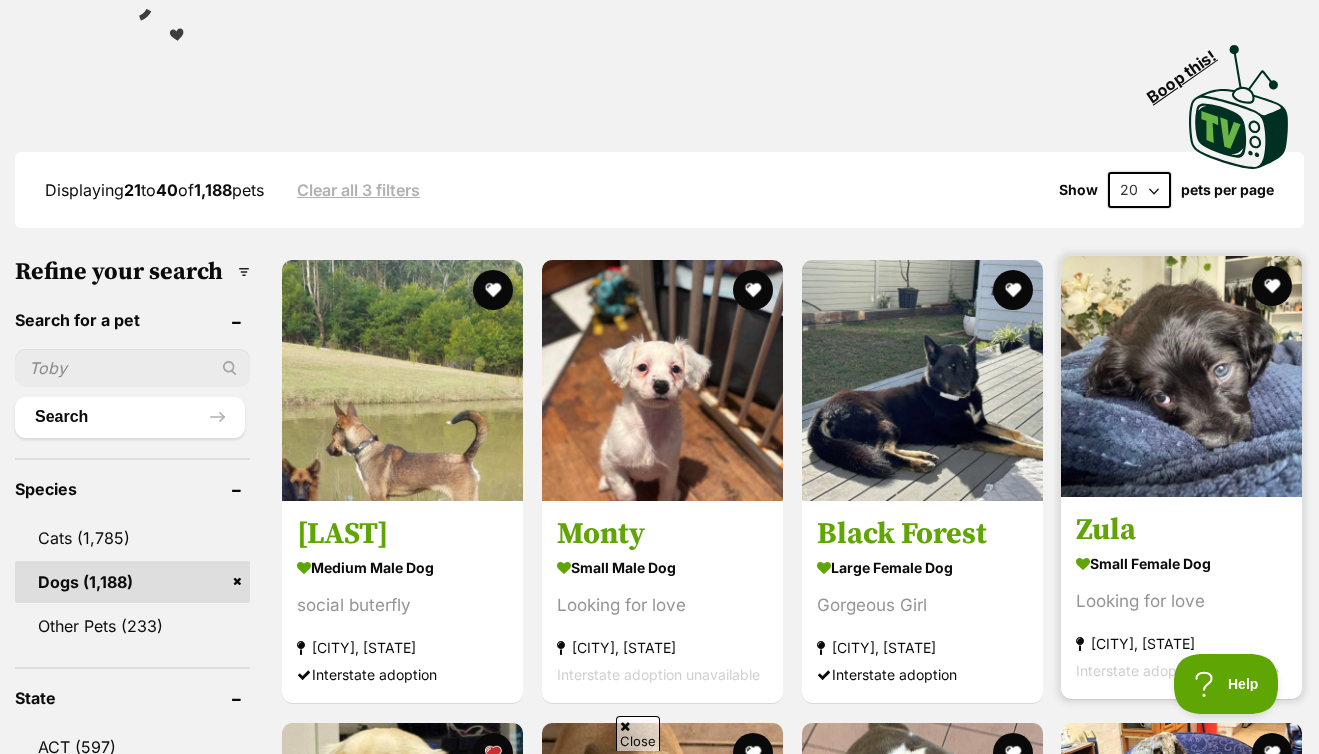 click at bounding box center [1181, 376] 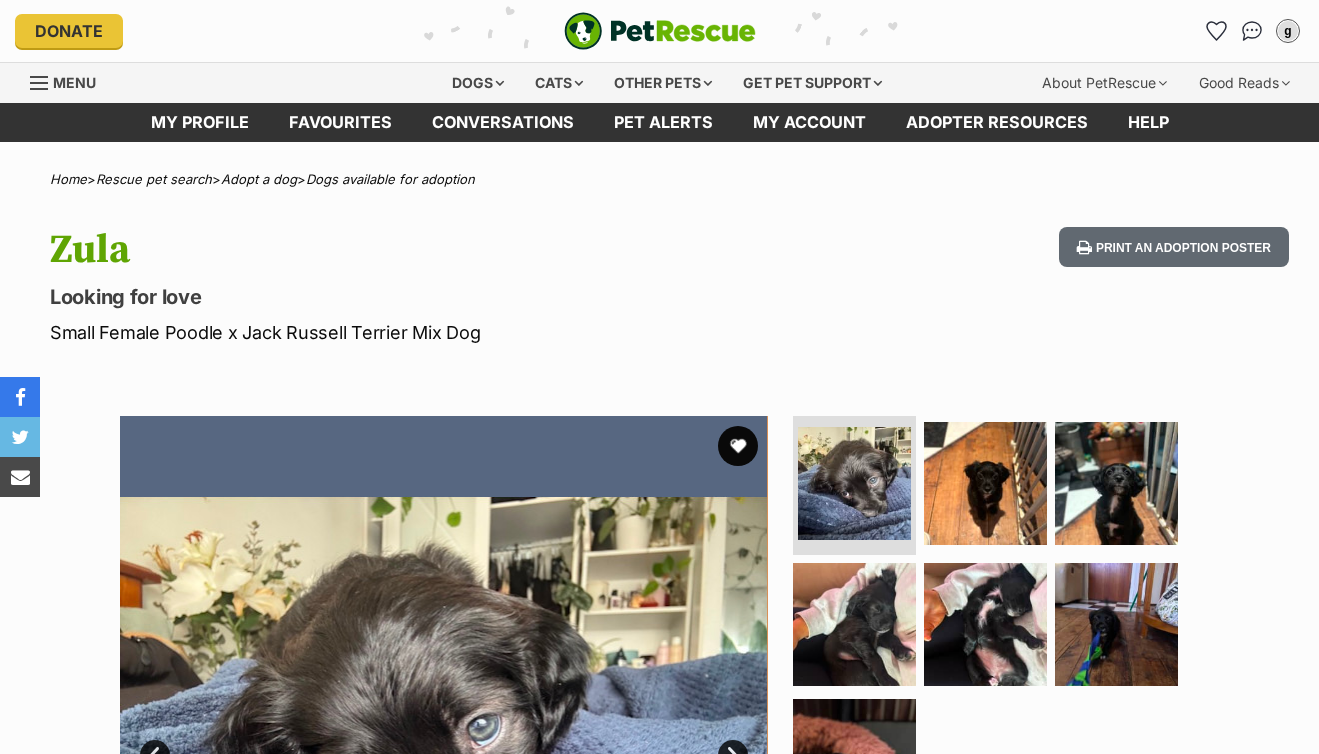 scroll, scrollTop: 6, scrollLeft: 0, axis: vertical 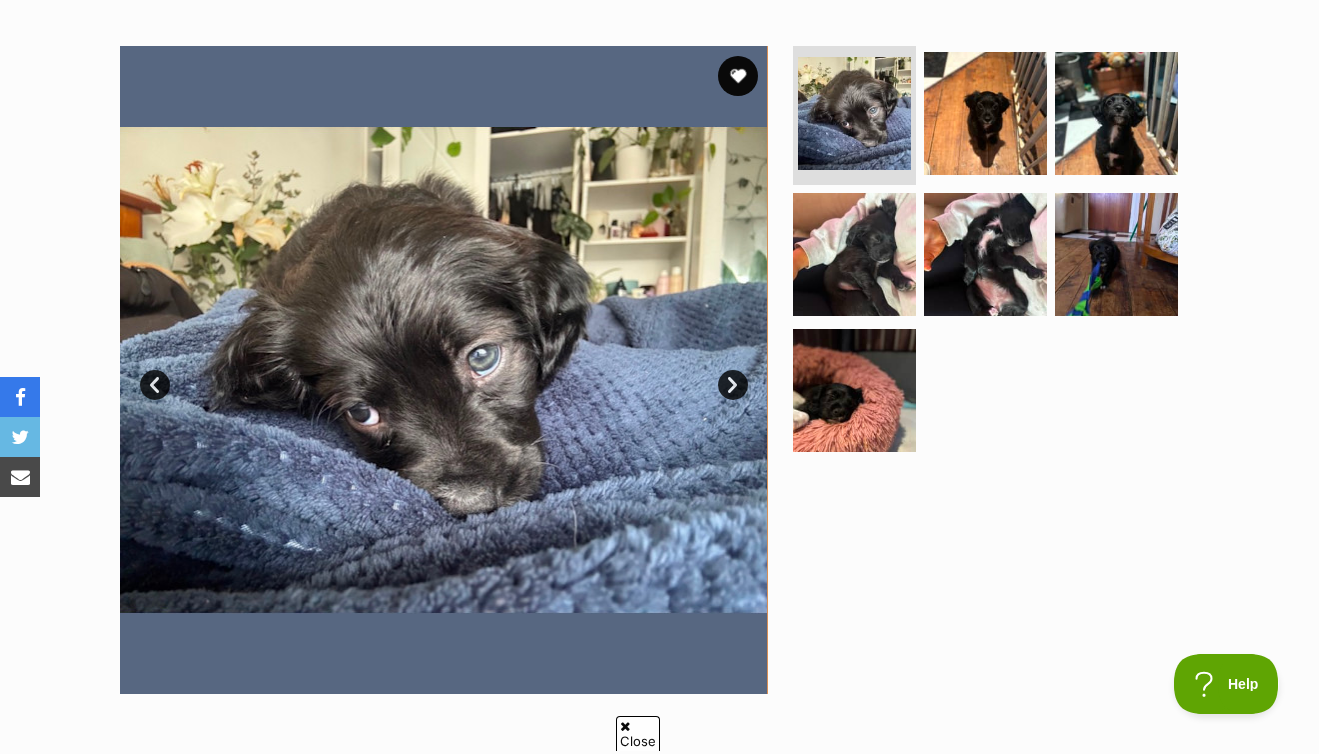 click on "Next" at bounding box center [733, 385] 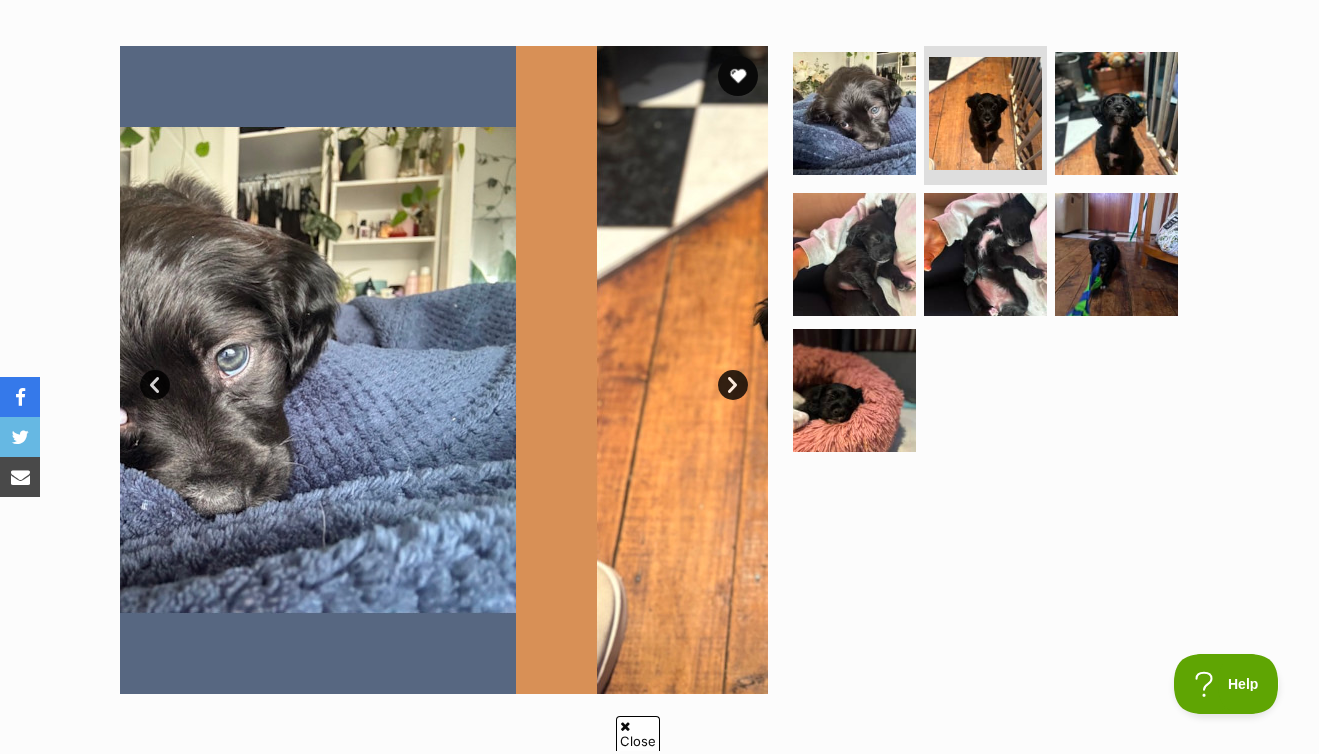 scroll, scrollTop: 0, scrollLeft: 0, axis: both 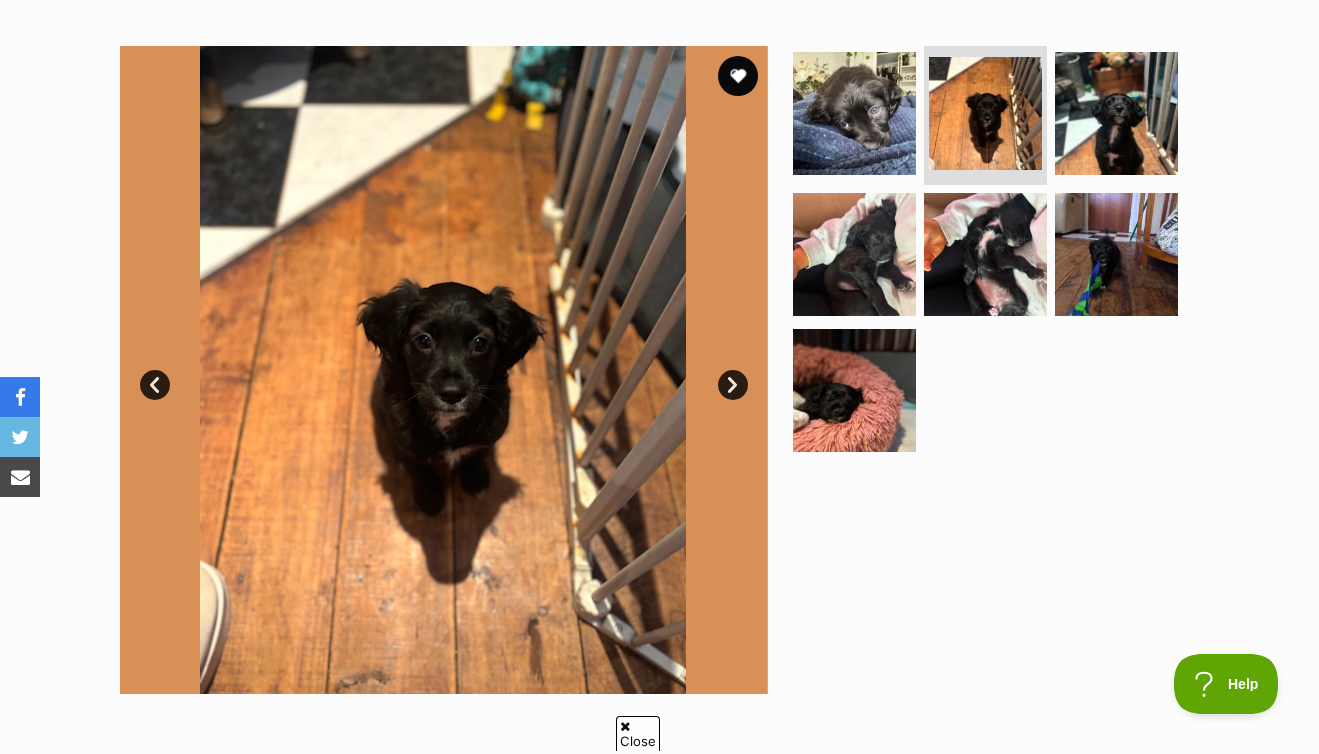 click on "Next" at bounding box center (733, 385) 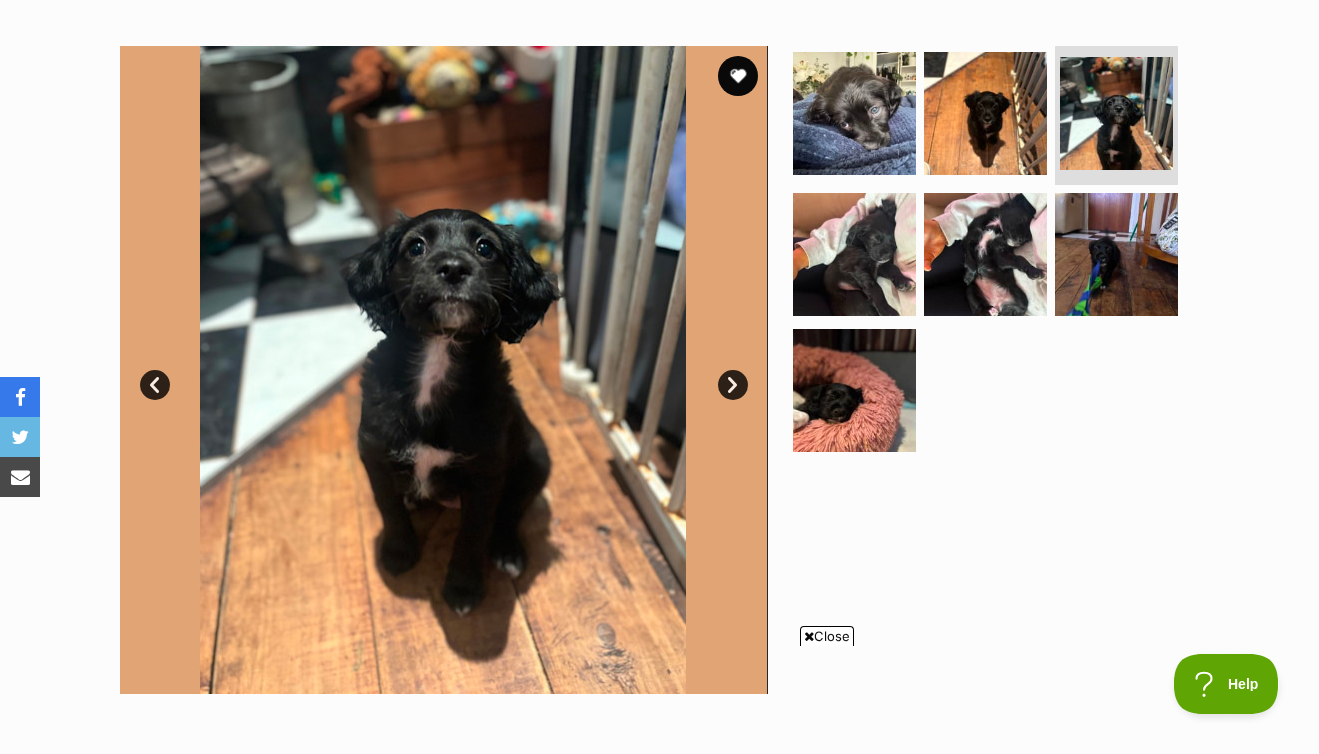 scroll, scrollTop: 0, scrollLeft: 0, axis: both 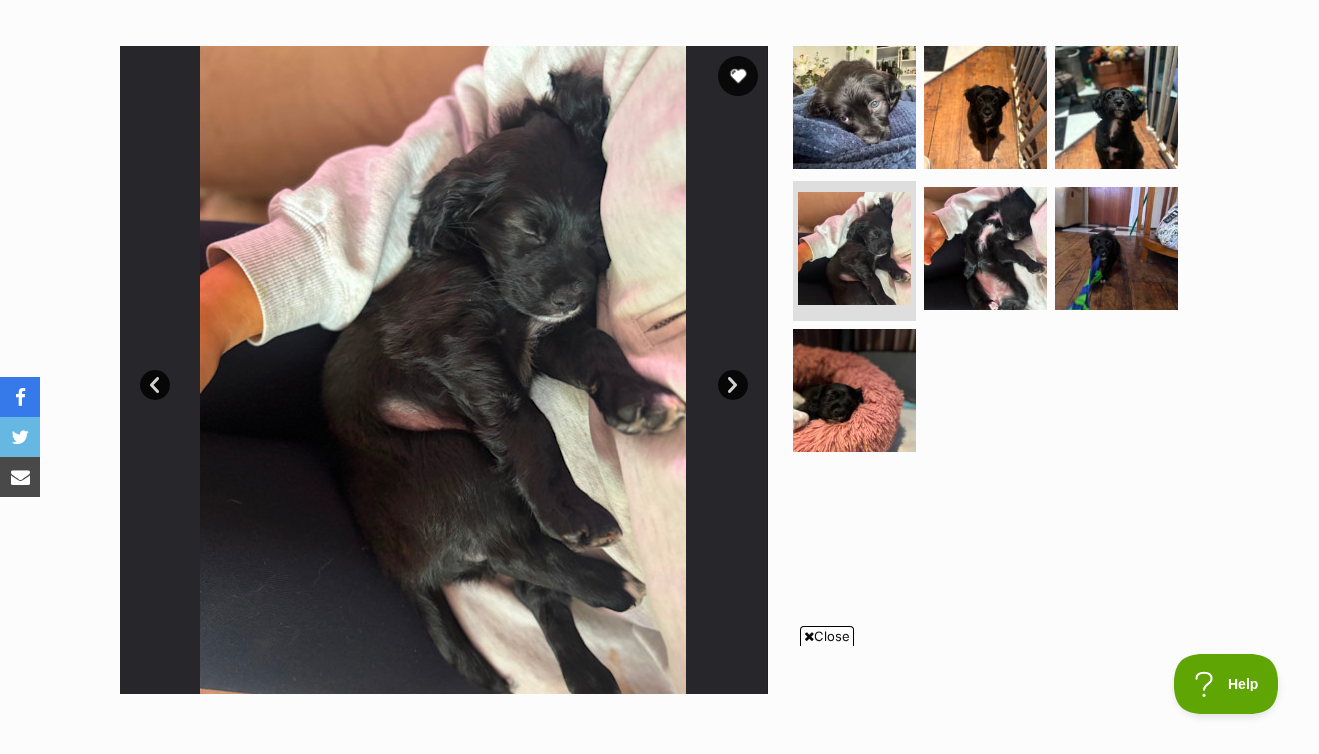 click on "Next" at bounding box center (733, 385) 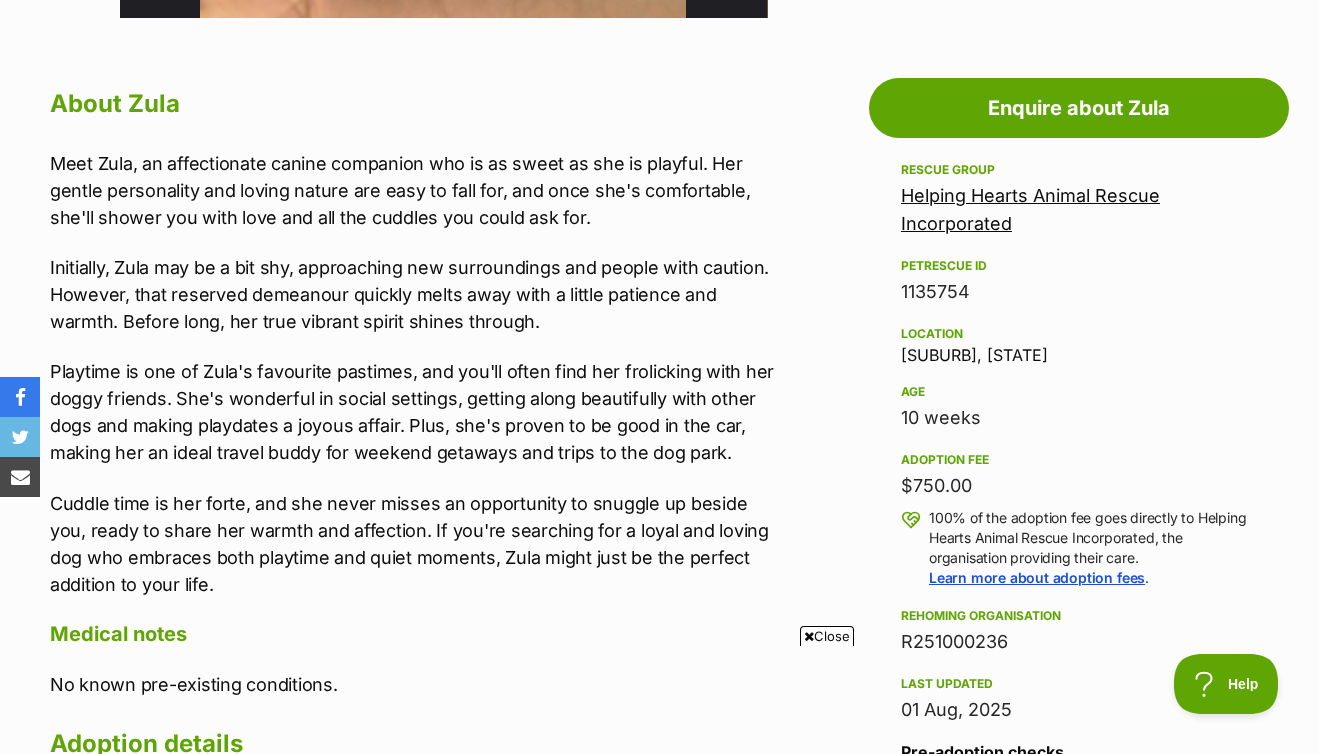 scroll, scrollTop: 1049, scrollLeft: 0, axis: vertical 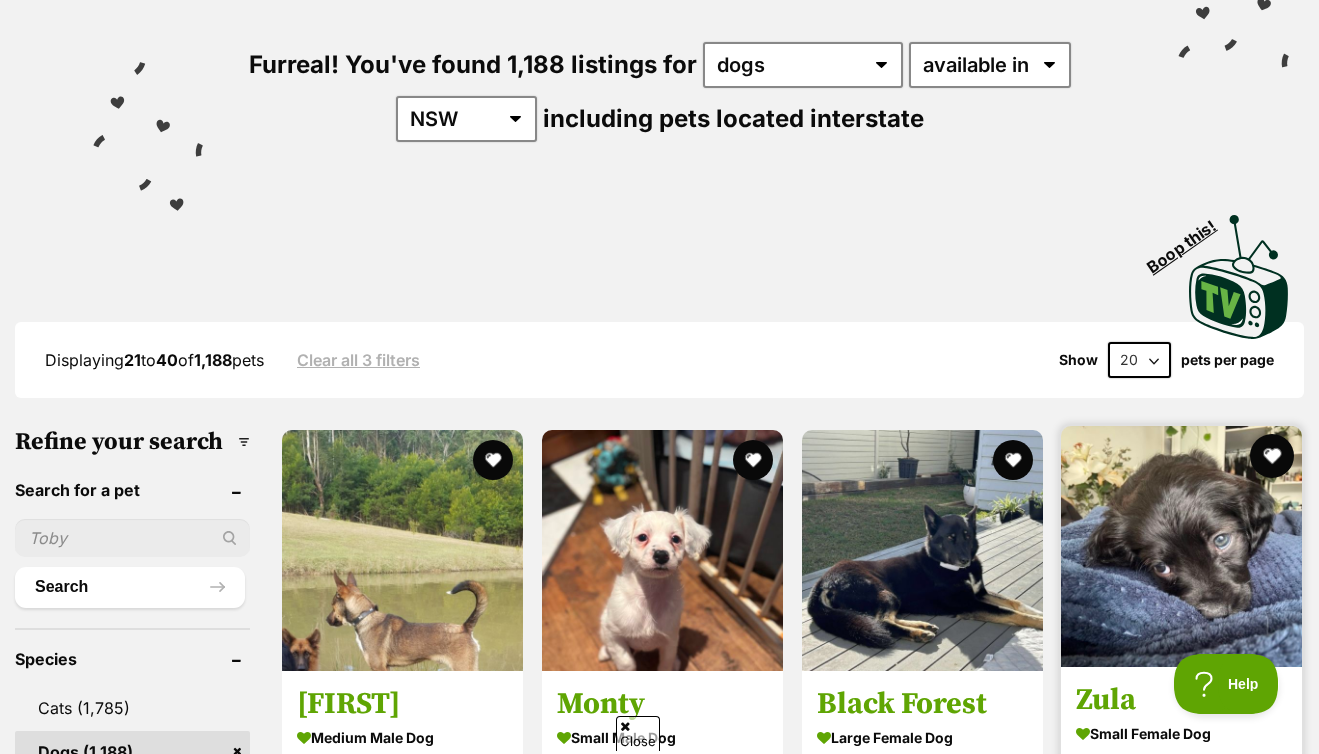 click at bounding box center (1272, 456) 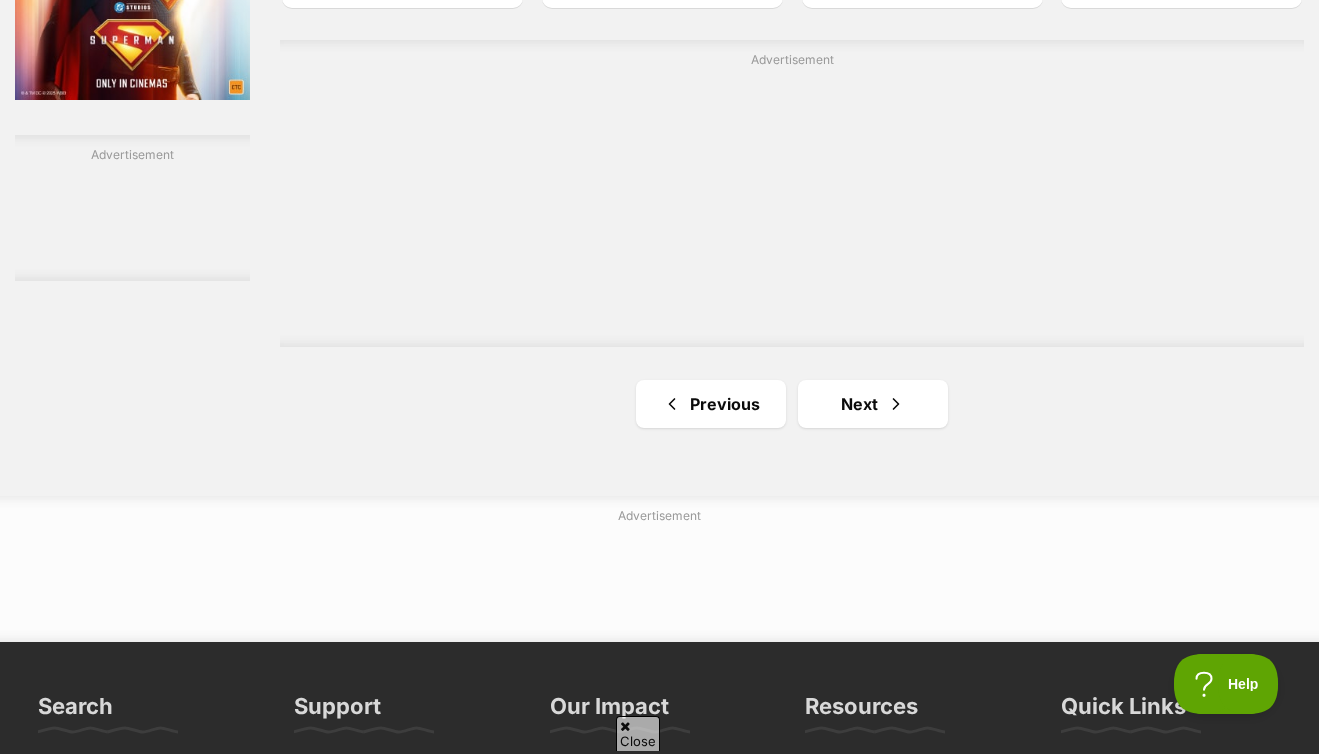 scroll, scrollTop: 3494, scrollLeft: 0, axis: vertical 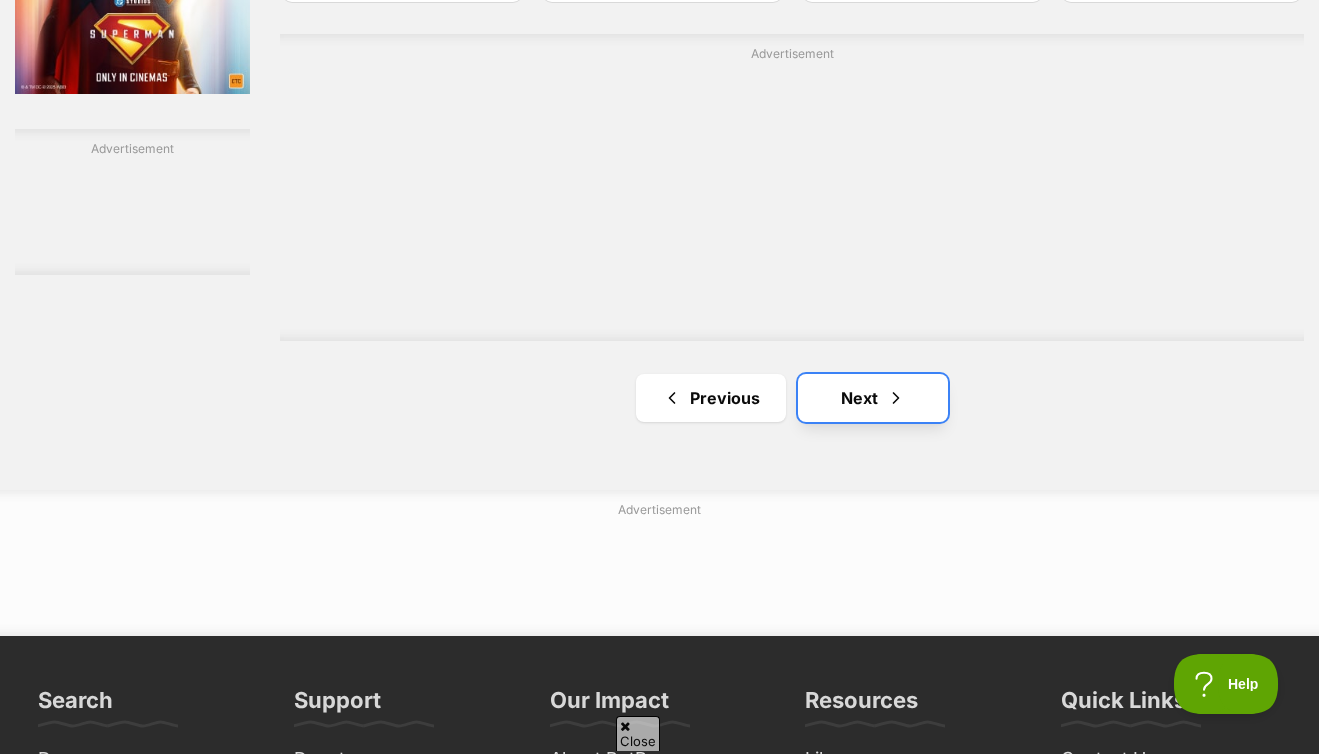 click on "Next" at bounding box center (873, 398) 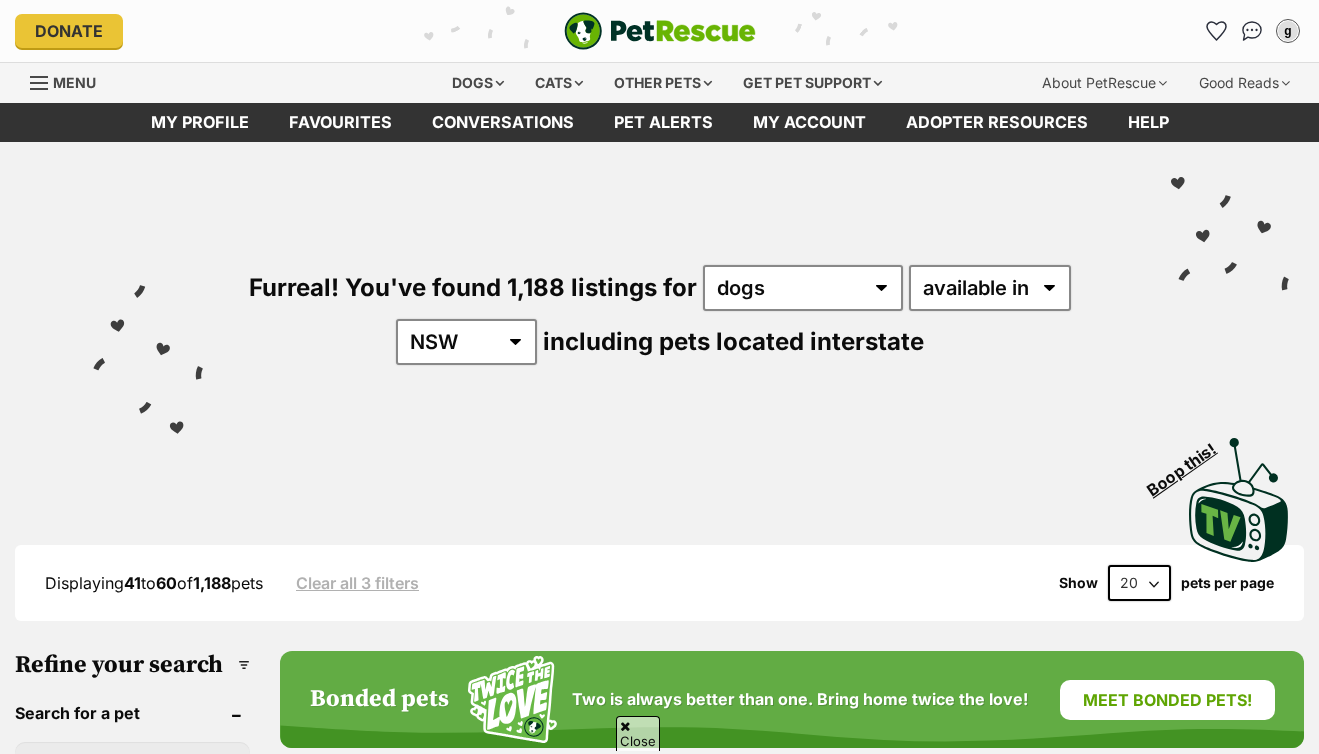scroll, scrollTop: 629, scrollLeft: 0, axis: vertical 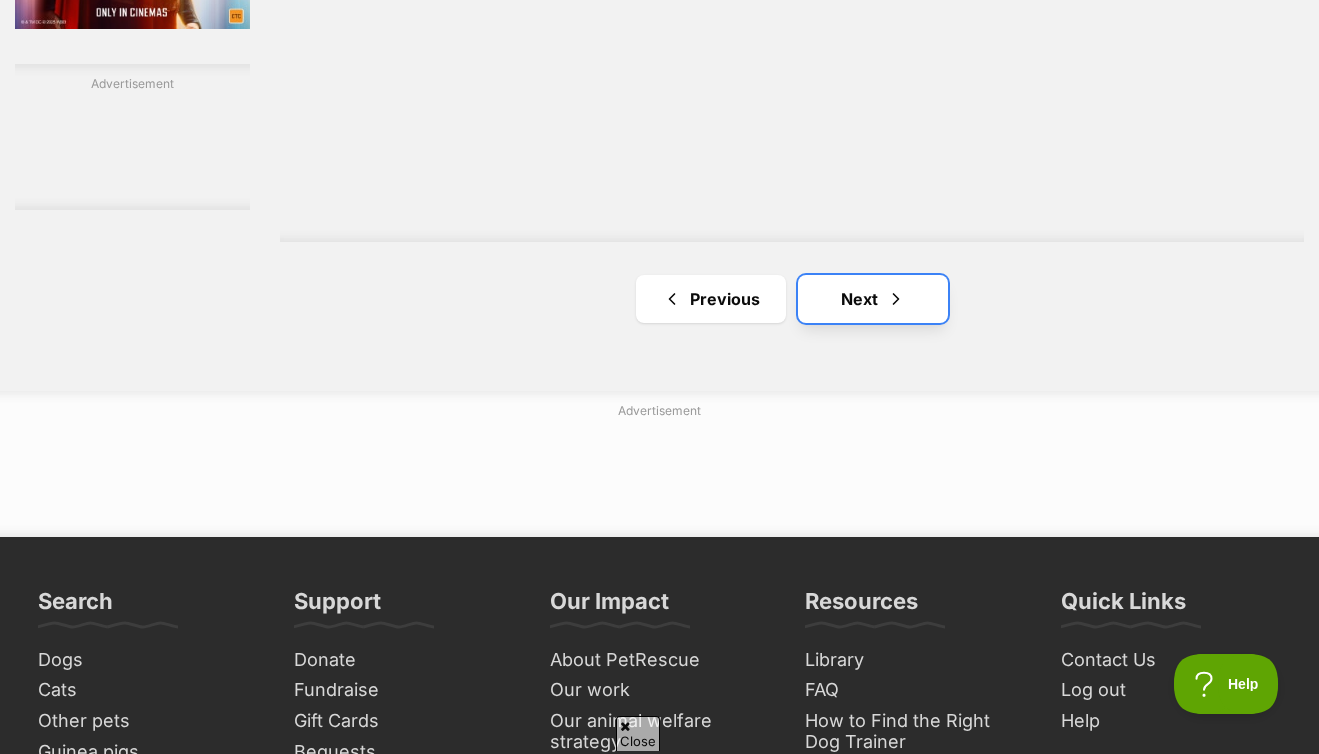 click on "Next" at bounding box center [873, 299] 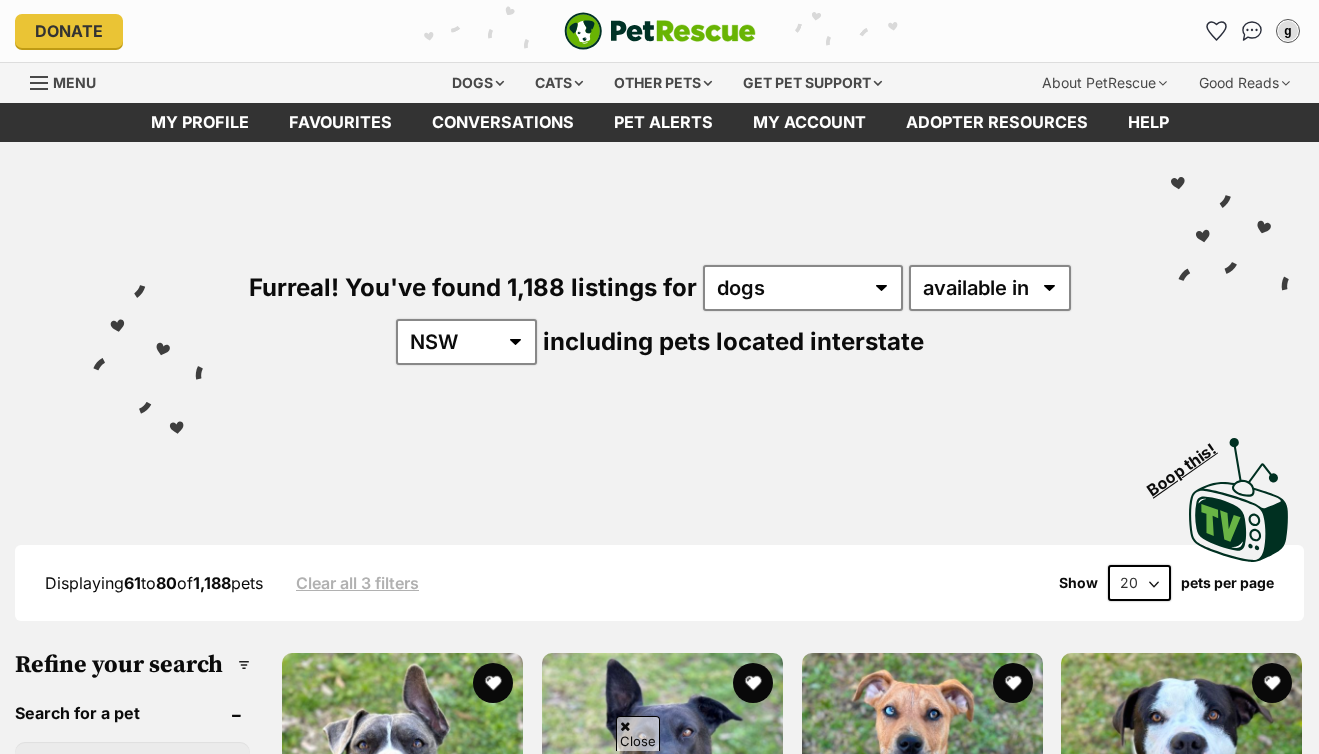 scroll, scrollTop: 659, scrollLeft: 0, axis: vertical 